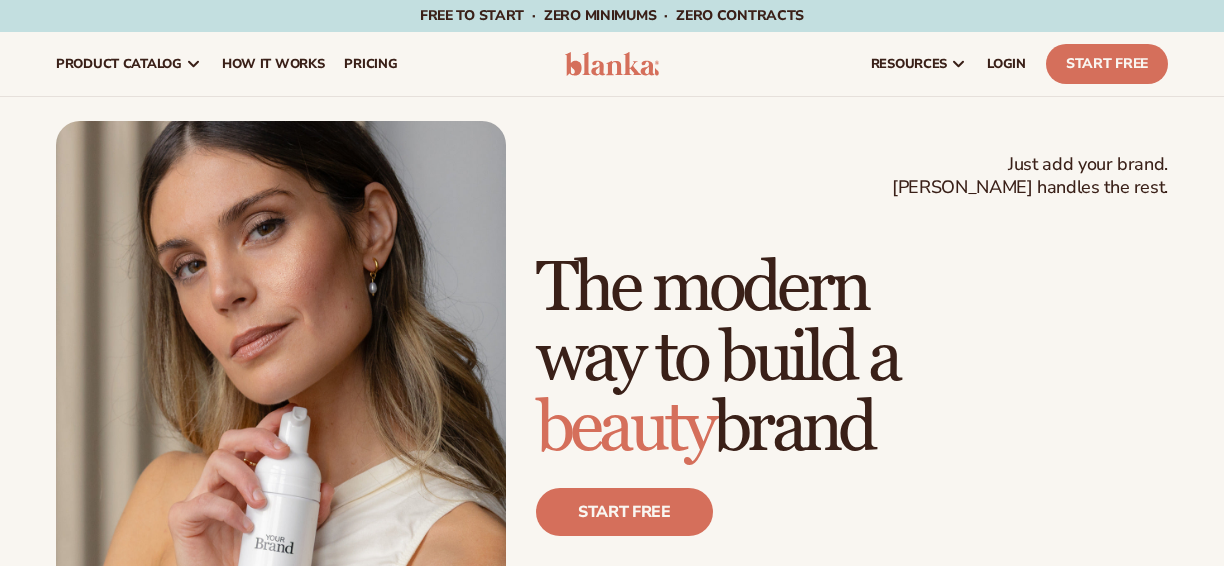 scroll, scrollTop: 0, scrollLeft: 0, axis: both 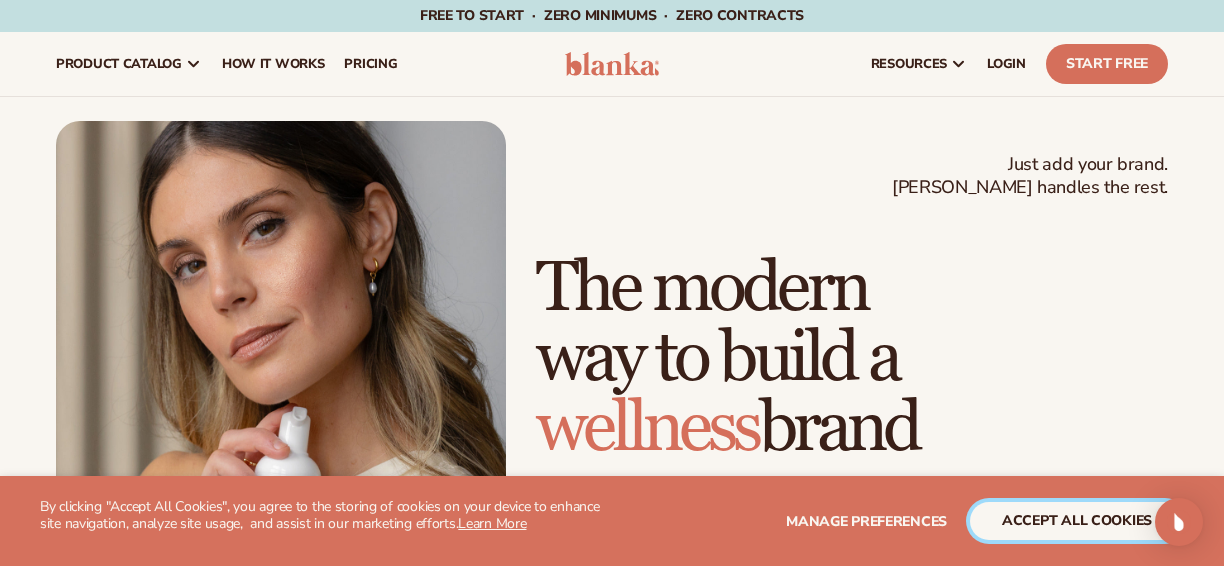 click on "accept all cookies" at bounding box center [1077, 521] 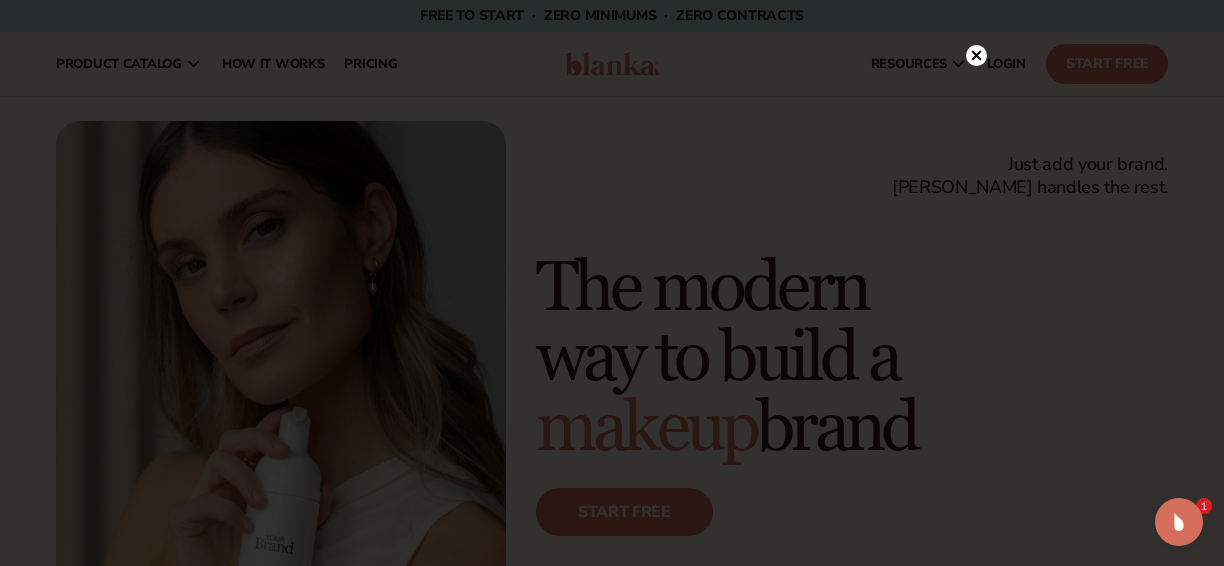 click 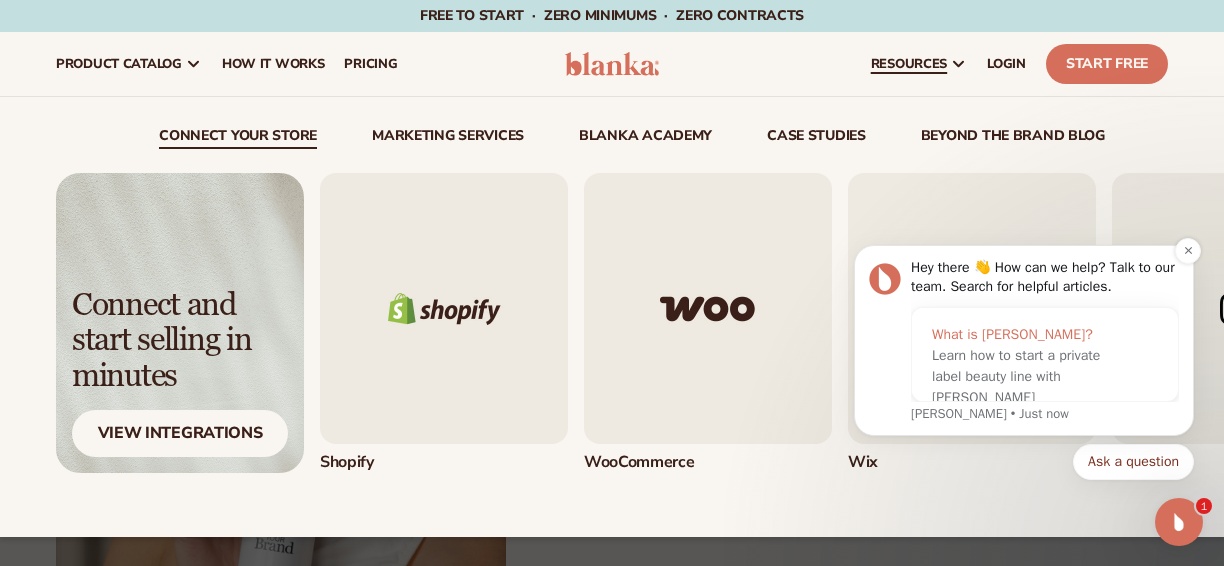 scroll, scrollTop: 0, scrollLeft: 0, axis: both 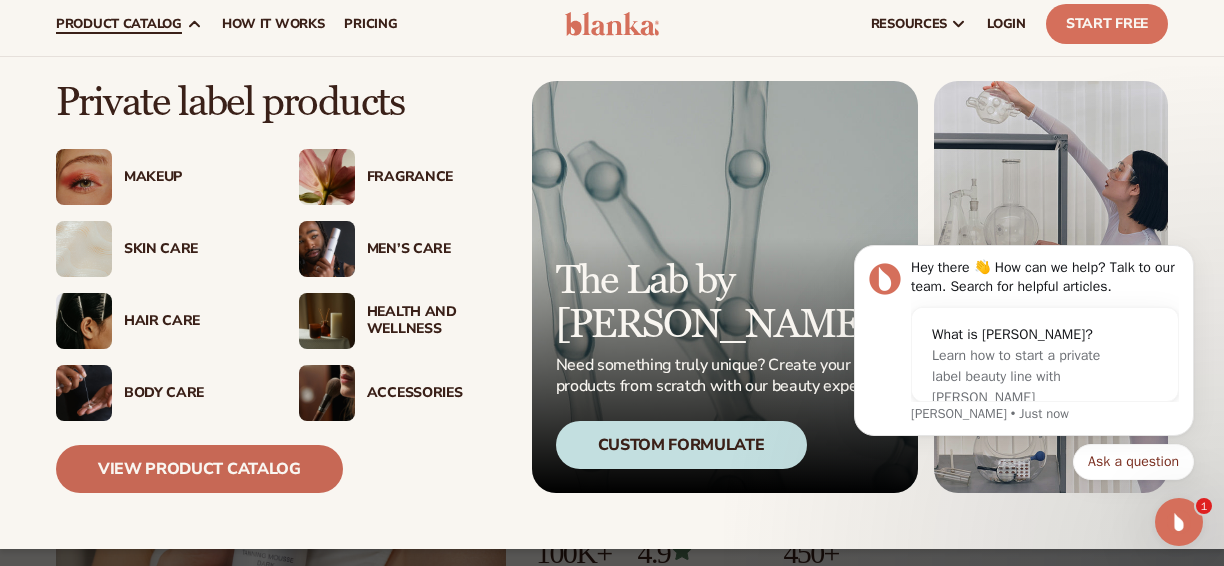 click on "View Product Catalog" at bounding box center (199, 469) 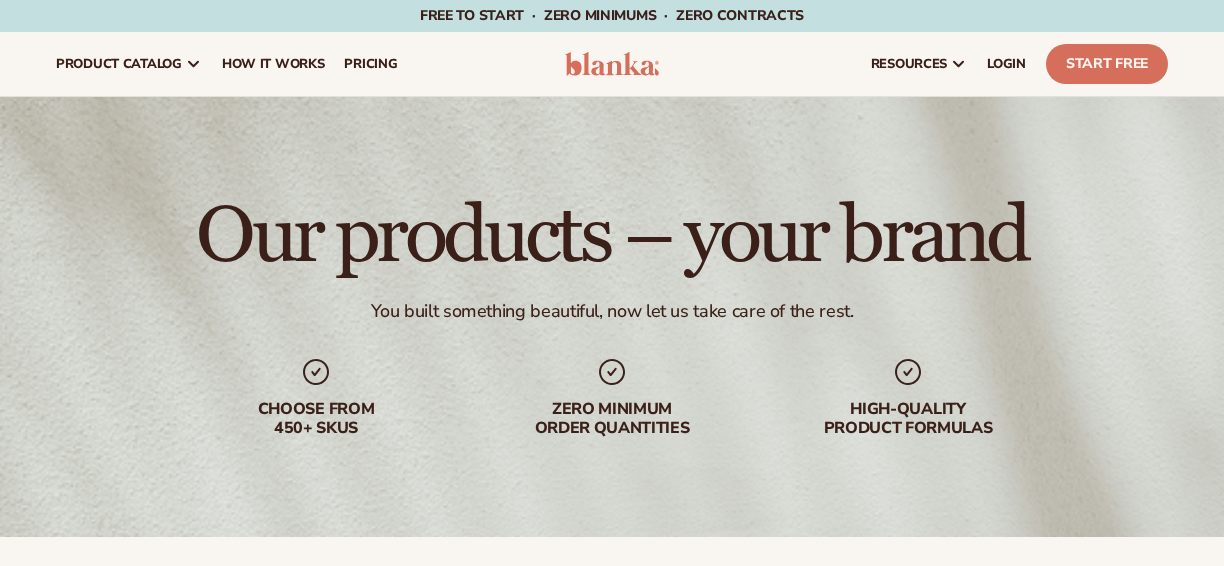 scroll, scrollTop: 0, scrollLeft: 0, axis: both 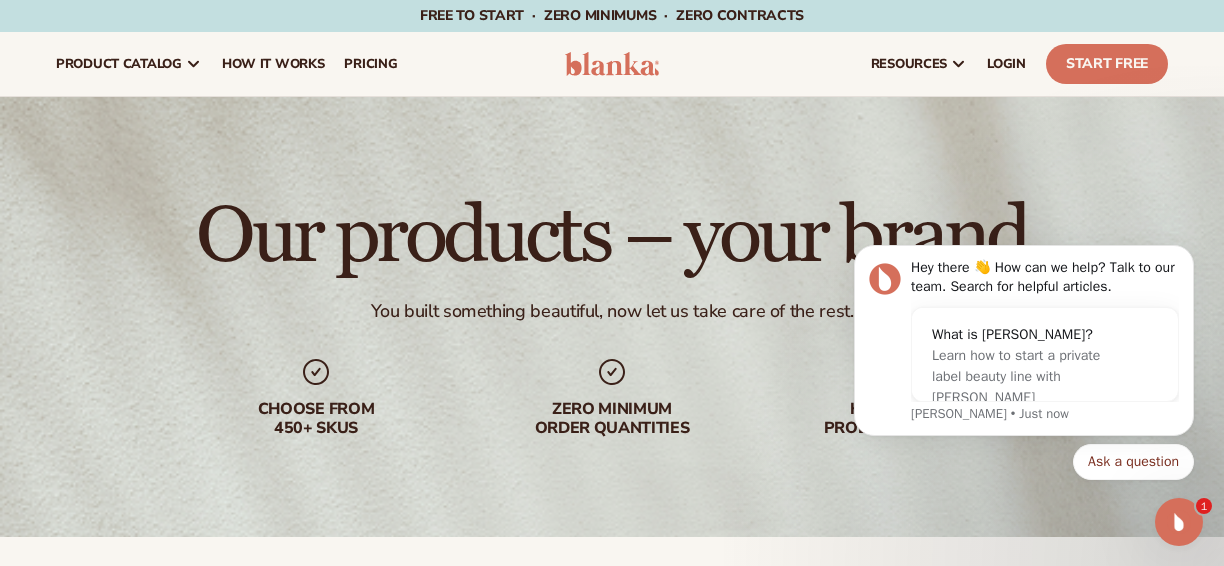 click on "Choose from 450+ Skus" at bounding box center (316, 419) 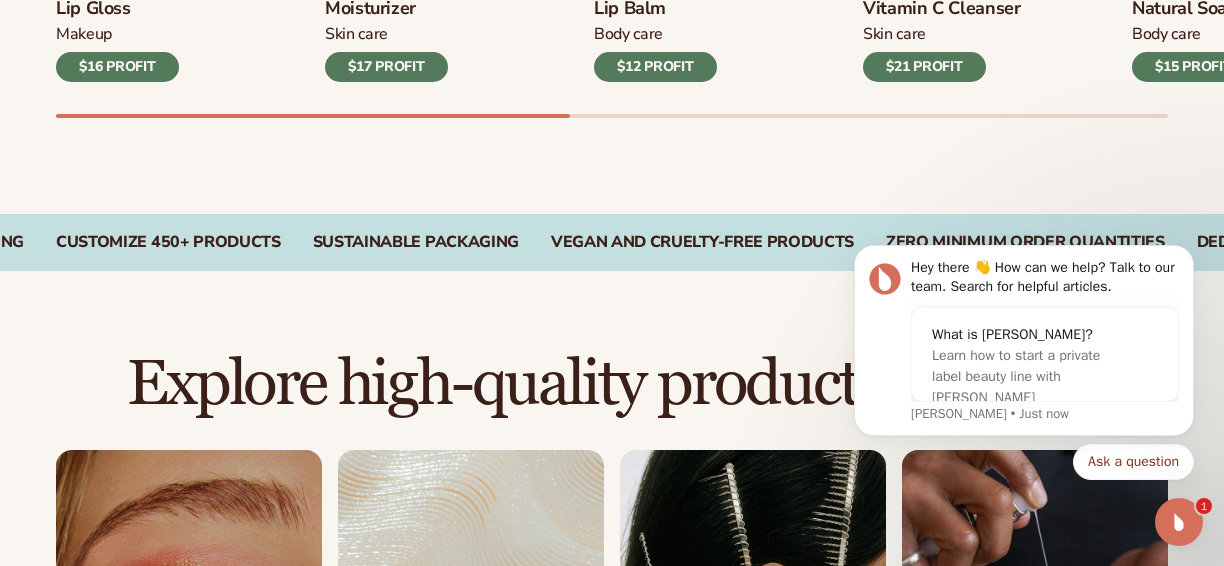 scroll, scrollTop: 1080, scrollLeft: 0, axis: vertical 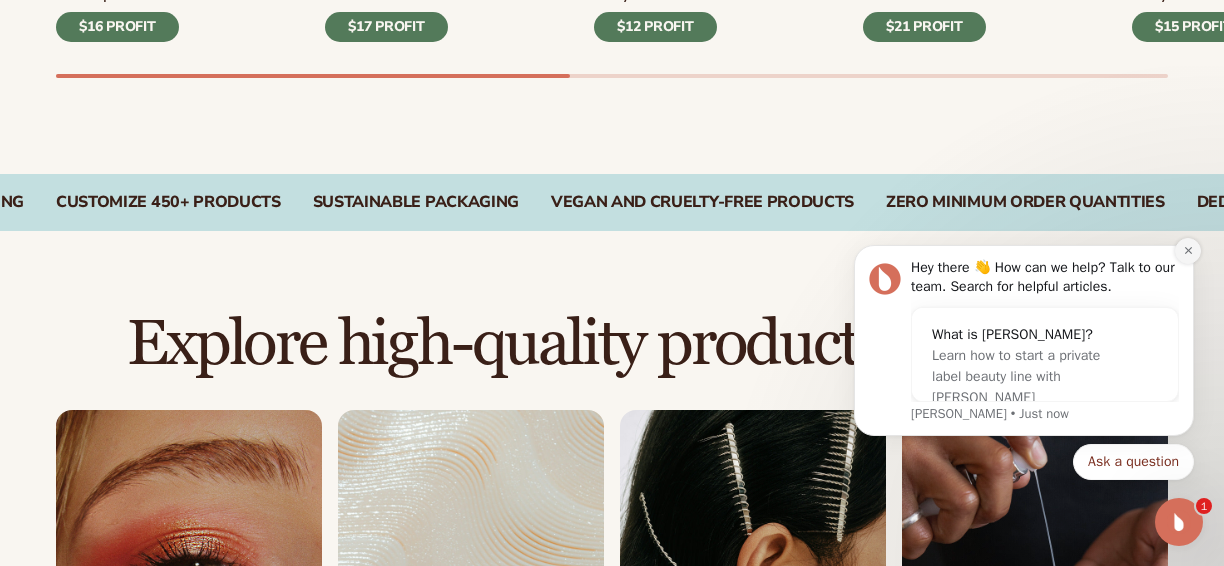 click 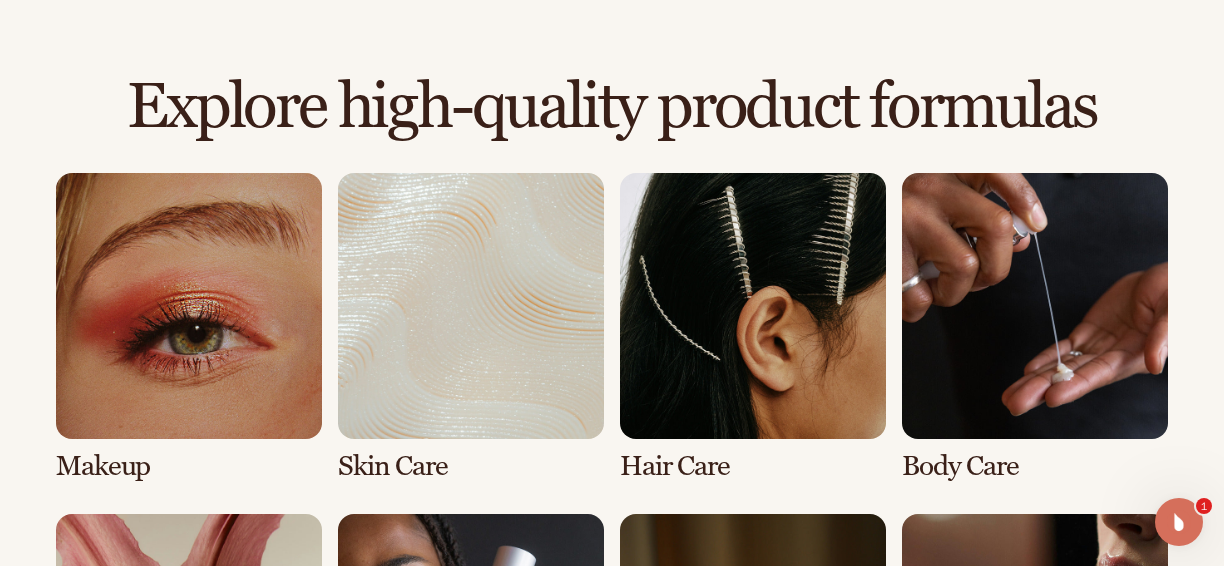 scroll, scrollTop: 1320, scrollLeft: 0, axis: vertical 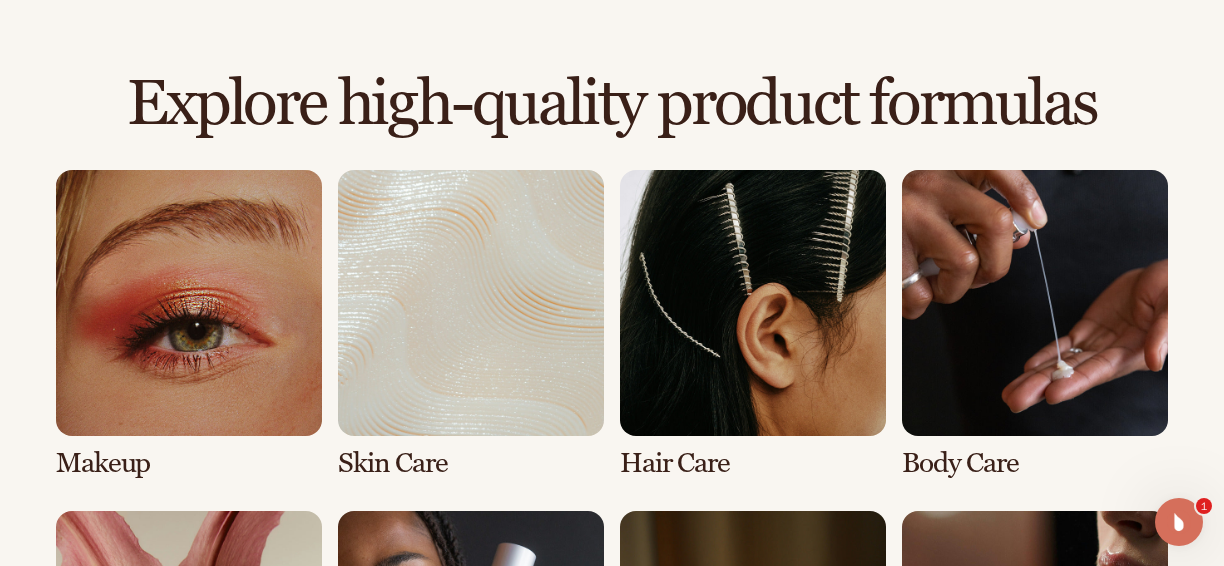 click at bounding box center (189, 324) 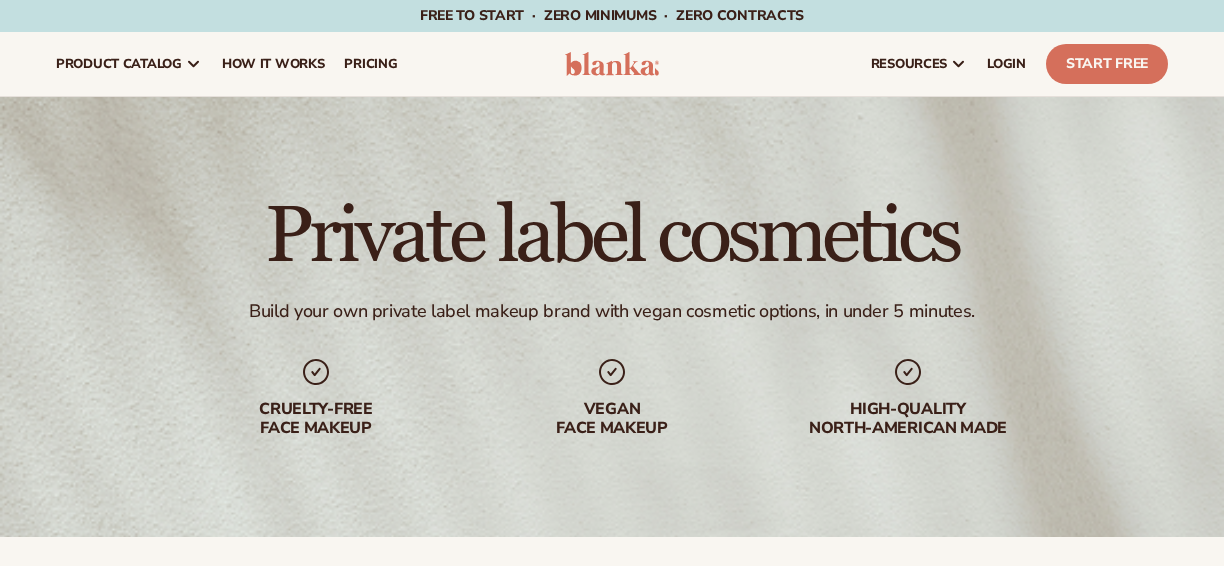 scroll, scrollTop: 0, scrollLeft: 0, axis: both 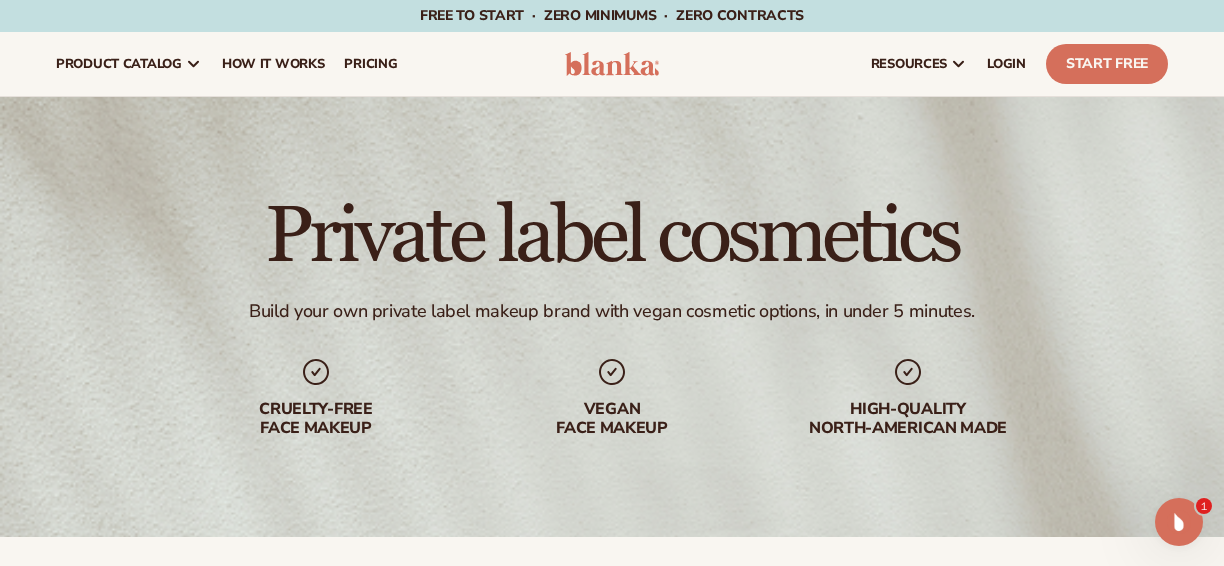 click on "Cruelty-free face makeup" at bounding box center [316, 419] 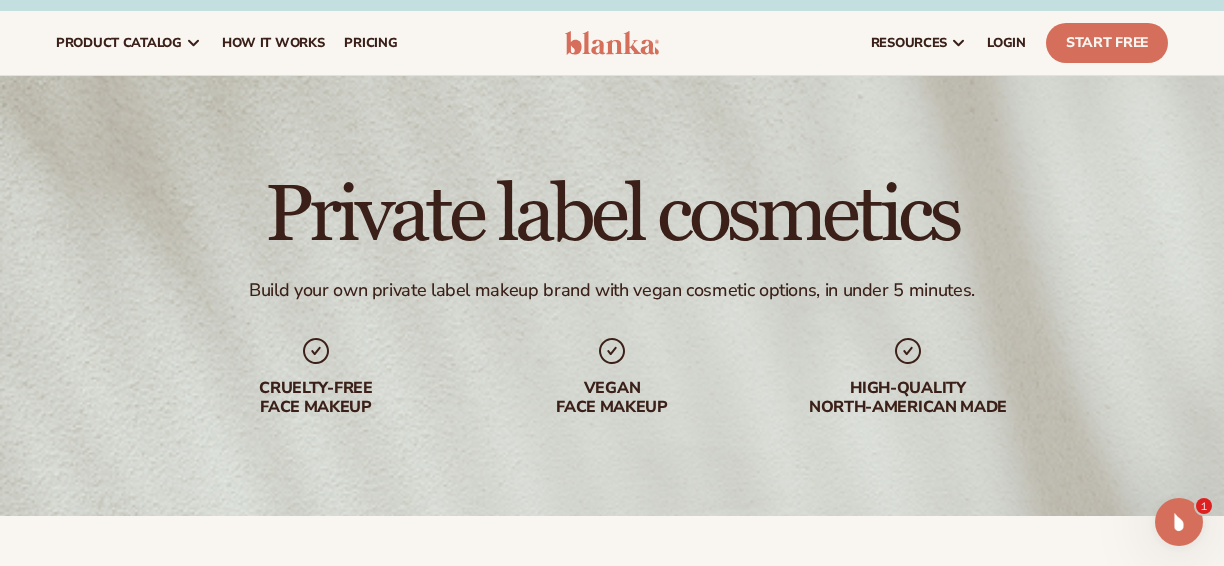 scroll, scrollTop: 0, scrollLeft: 0, axis: both 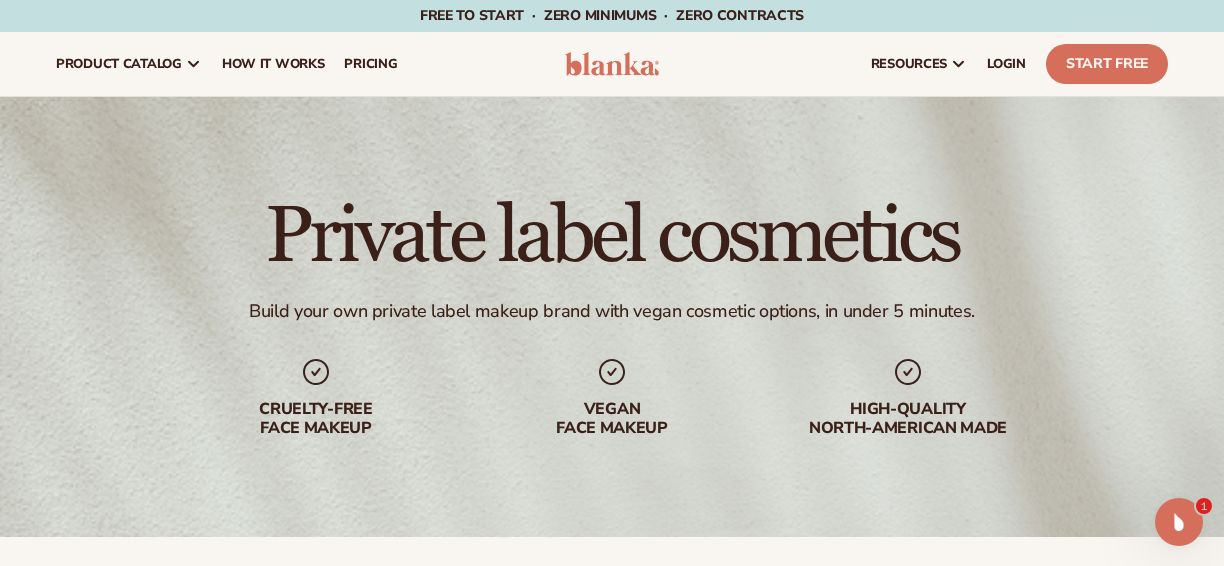 click on "Cruelty-free face makeup" at bounding box center [316, 419] 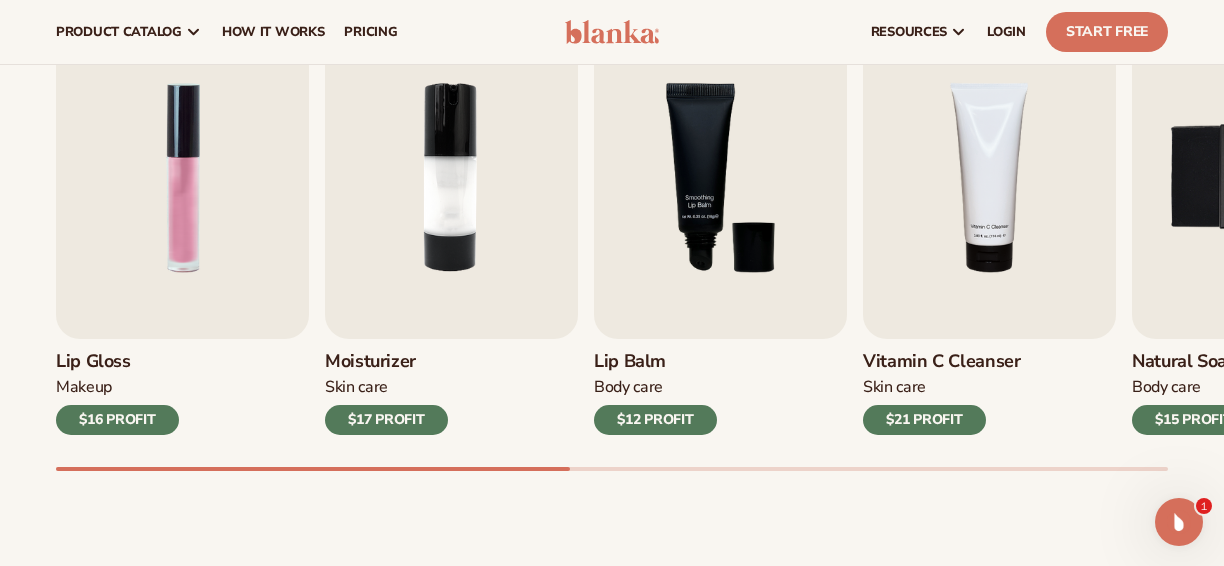 scroll, scrollTop: 680, scrollLeft: 0, axis: vertical 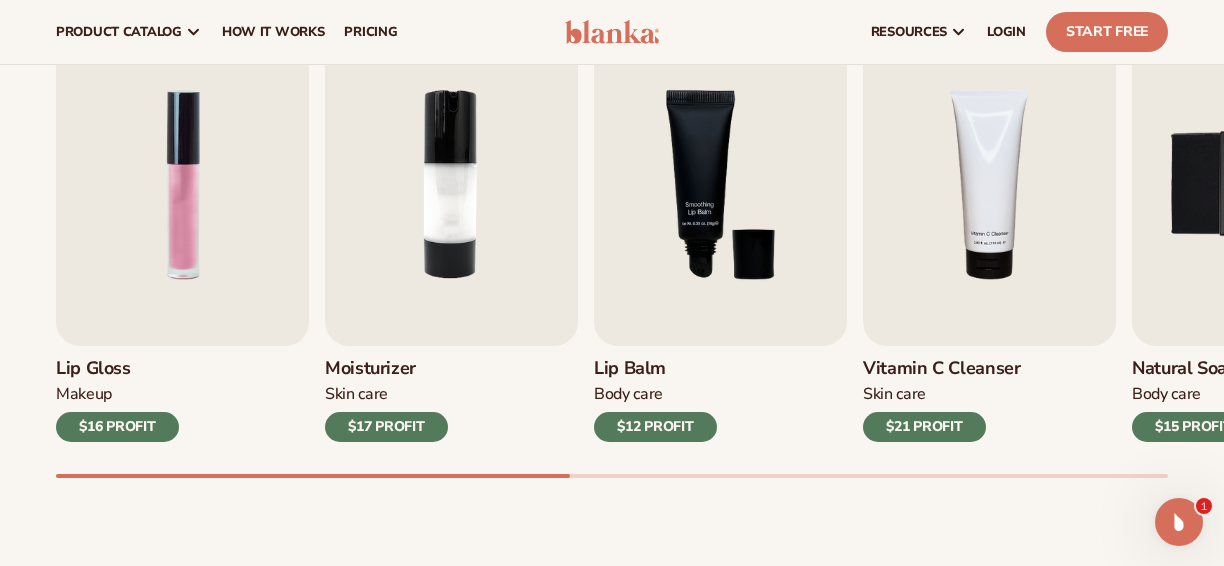 click at bounding box center (1258, 184) 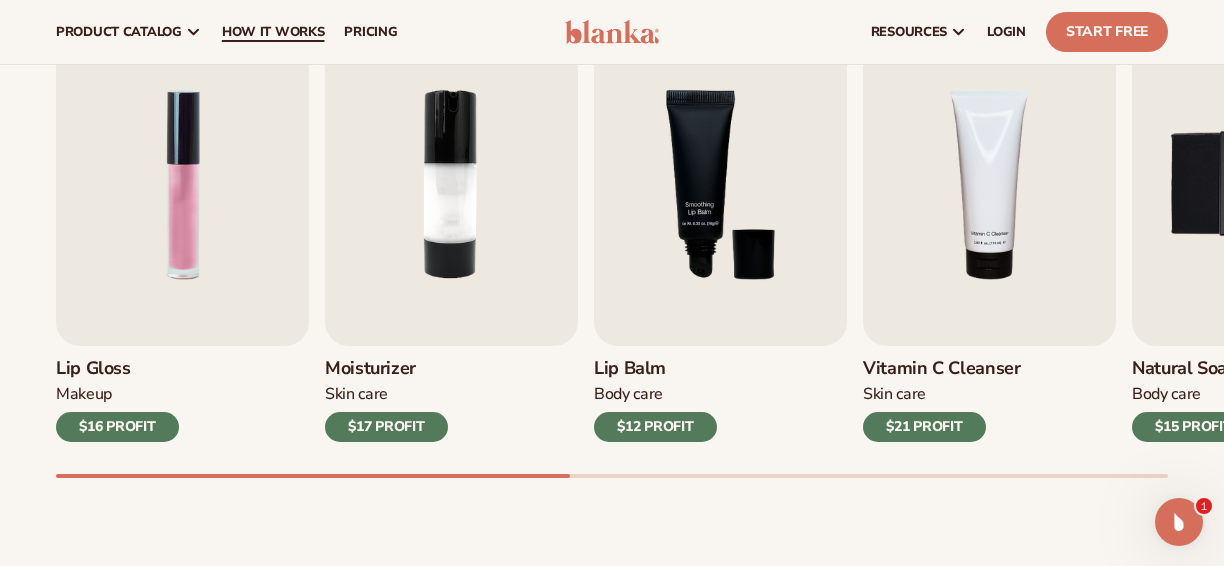 click on "How It Works" at bounding box center [273, 32] 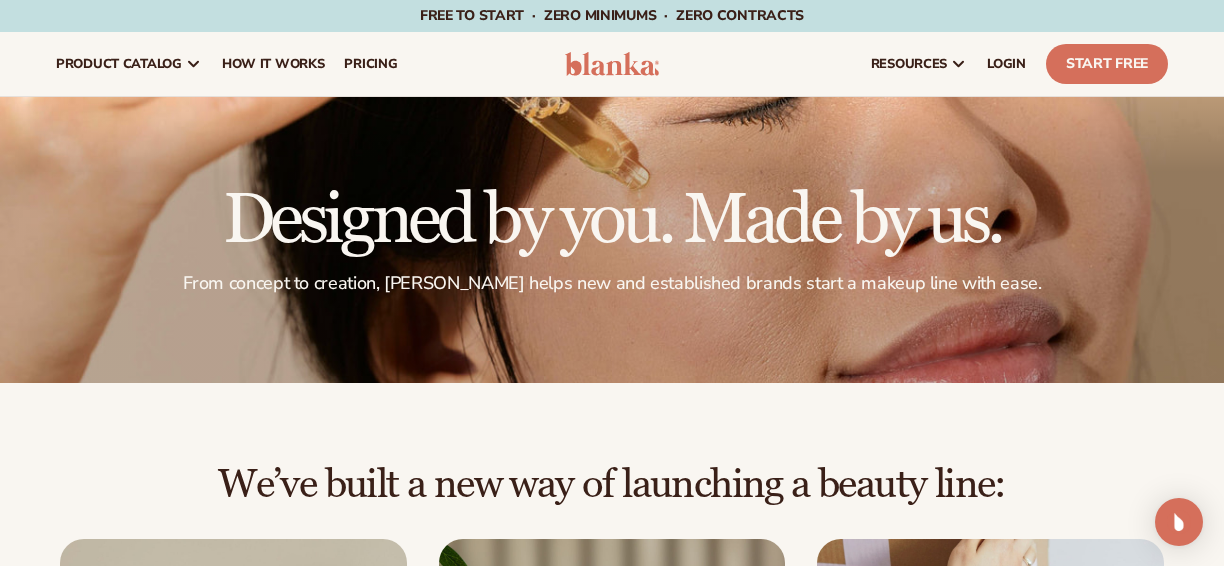 scroll, scrollTop: 40, scrollLeft: 0, axis: vertical 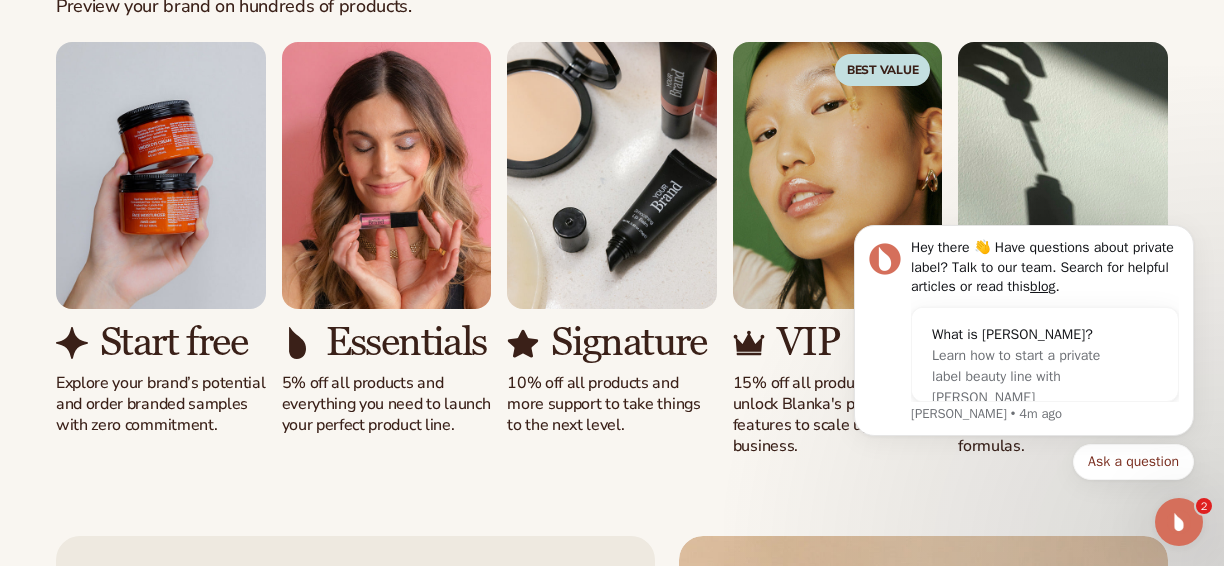 click on "Start free" at bounding box center (173, 343) 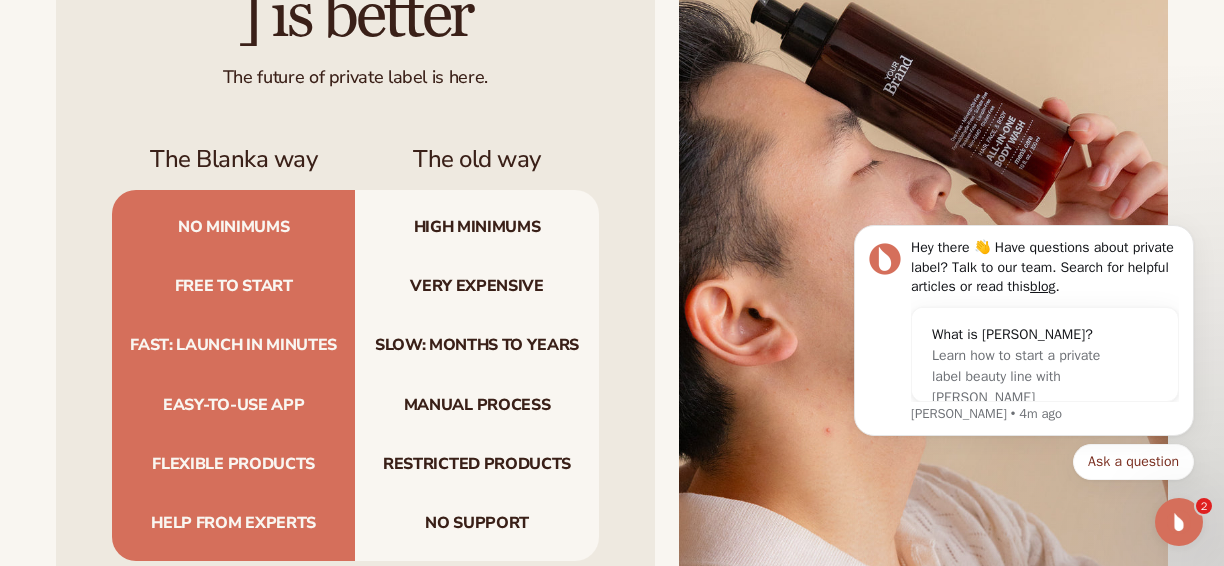 scroll, scrollTop: 1920, scrollLeft: 0, axis: vertical 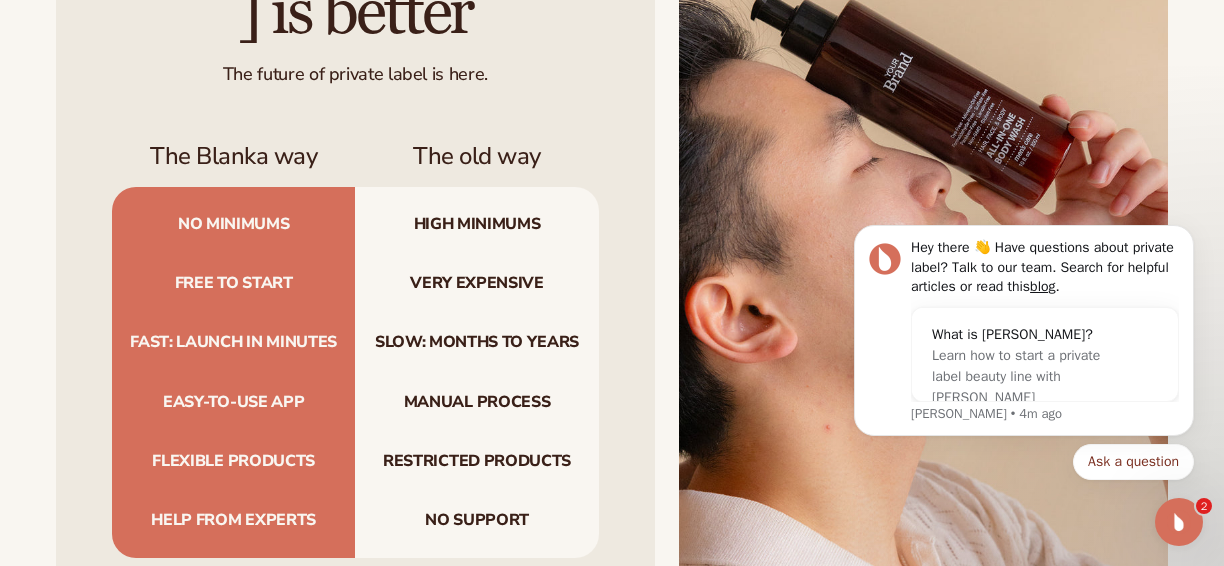 click on "Free to start" at bounding box center (233, 283) 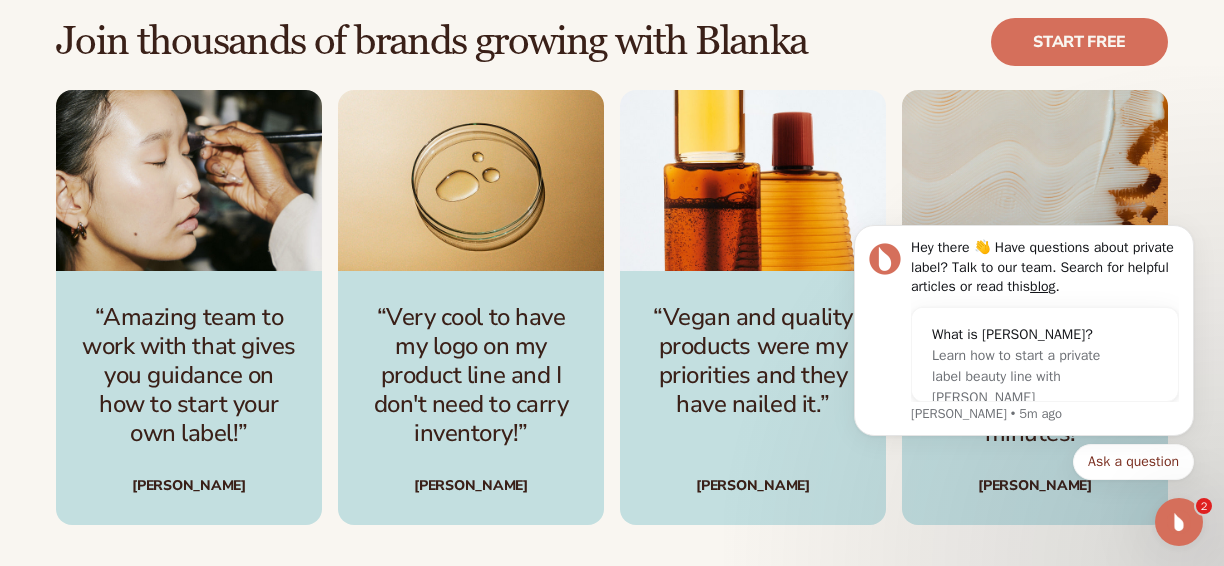 scroll, scrollTop: 2600, scrollLeft: 0, axis: vertical 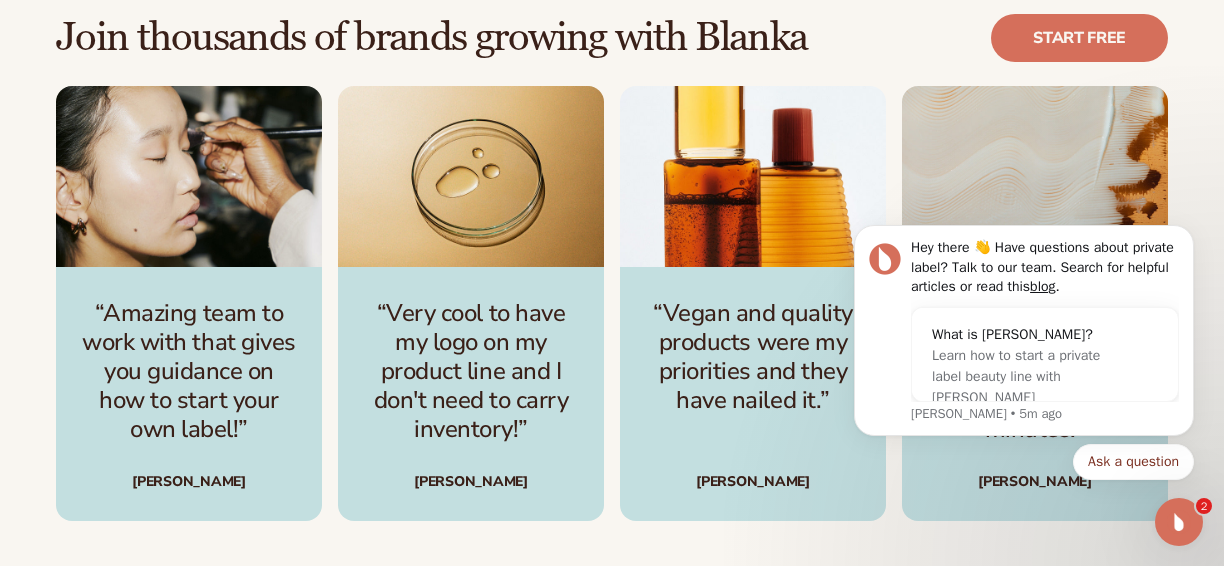 click on "“Vegan and quality products were my priorities and they have nailed it.”" at bounding box center (753, 356) 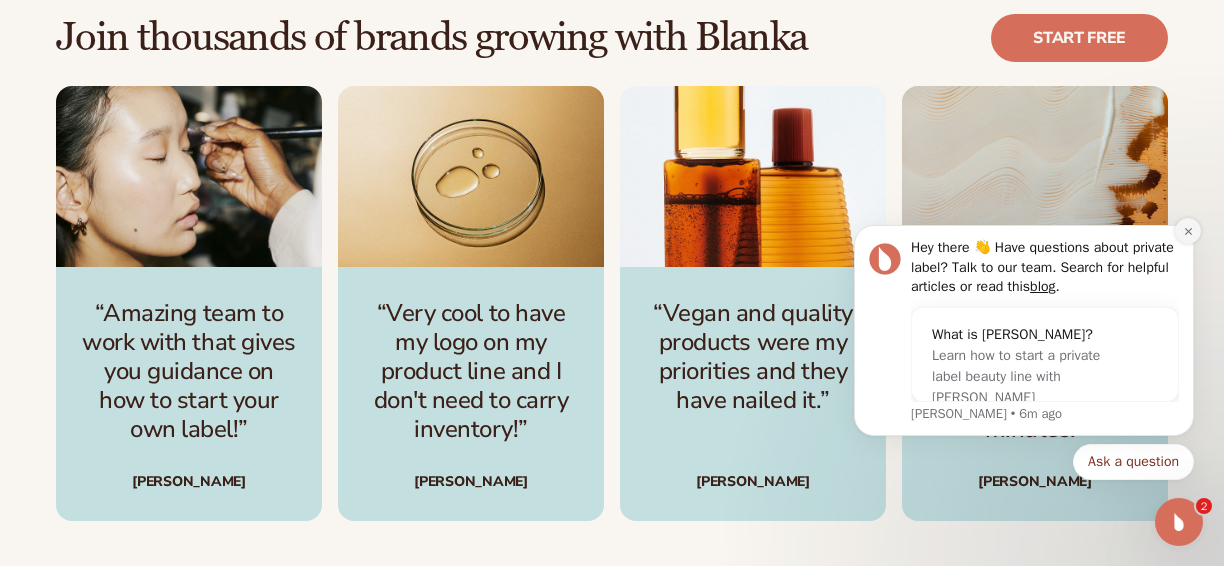 click 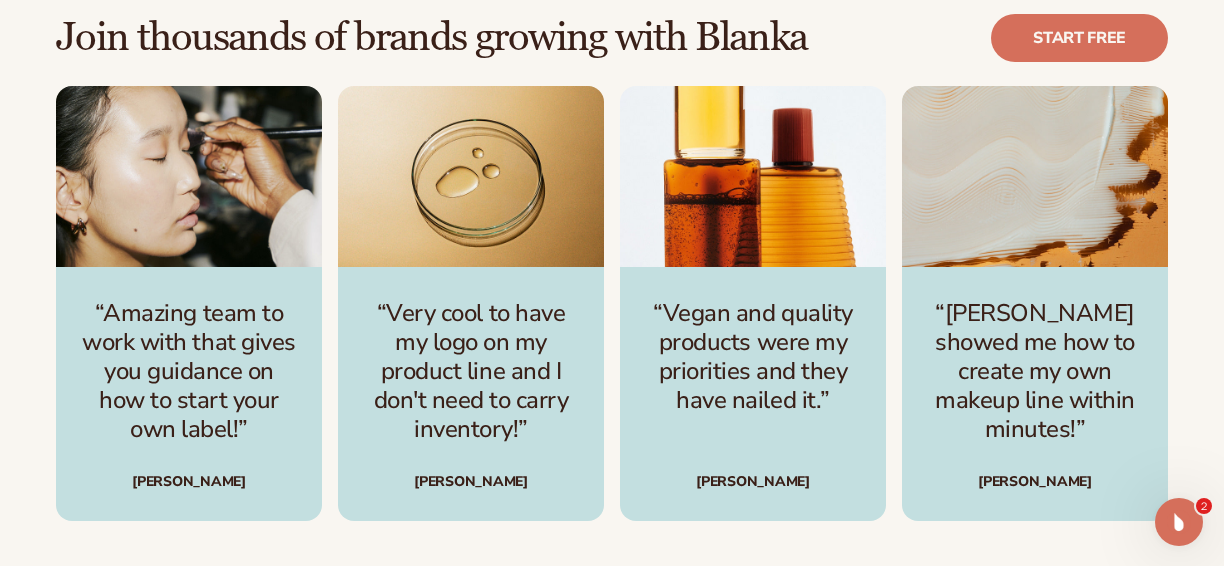 click on "“Blanka showed me how to create my own makeup line within minutes!”
Vanessa A." at bounding box center (1035, 394) 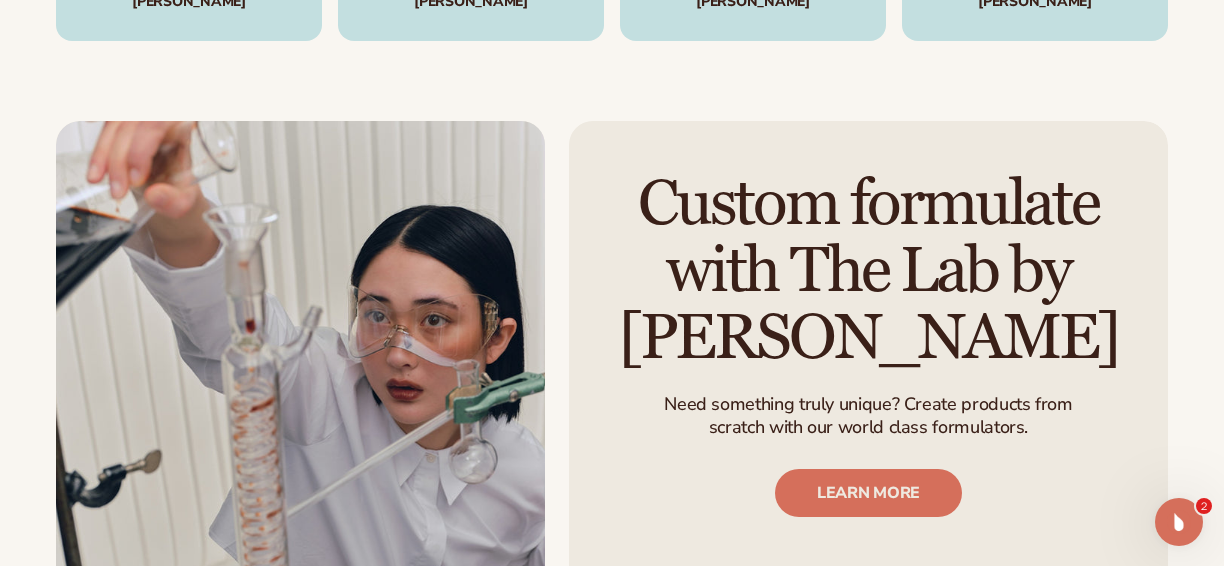 scroll, scrollTop: 3120, scrollLeft: 0, axis: vertical 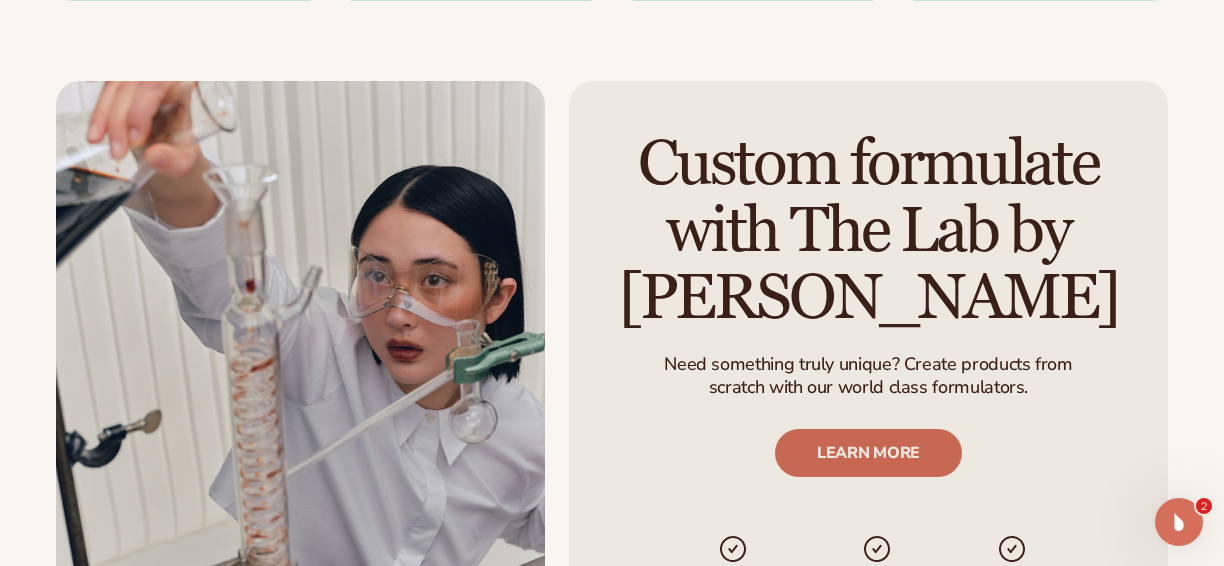 click on "LEARN MORE" at bounding box center (868, 454) 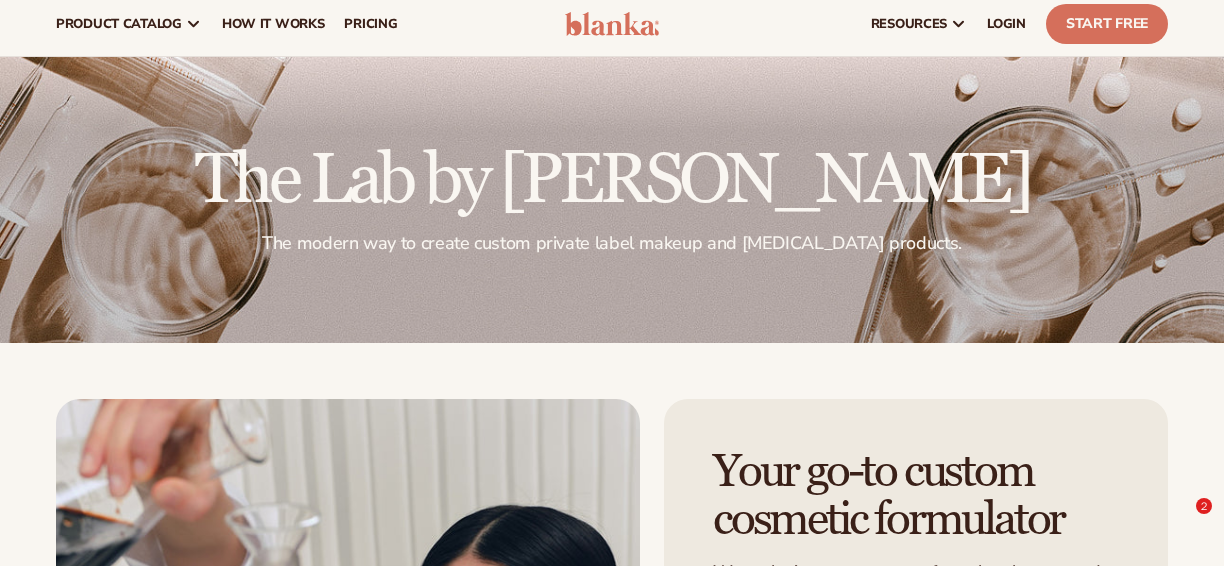 scroll, scrollTop: 80, scrollLeft: 0, axis: vertical 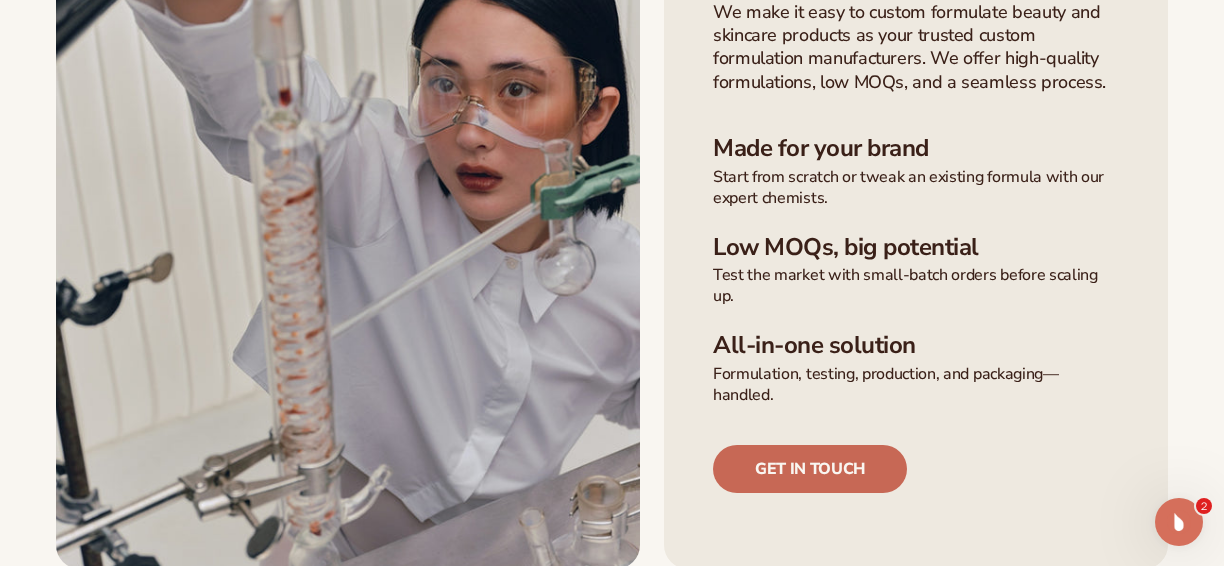 click on "Get in touch" at bounding box center [810, 469] 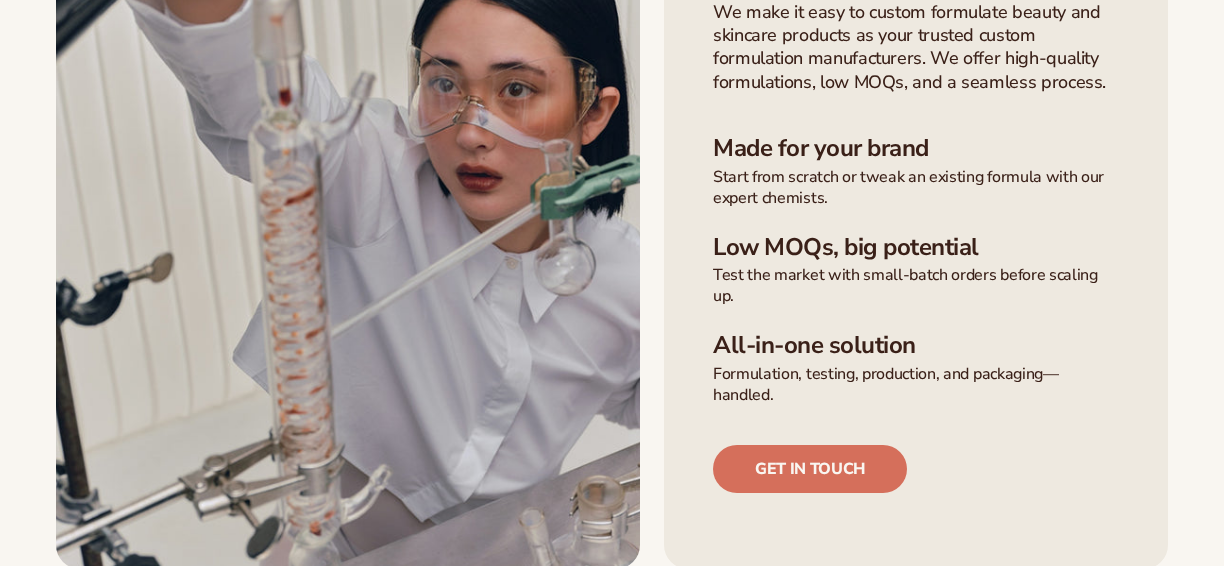 scroll, scrollTop: 600, scrollLeft: 0, axis: vertical 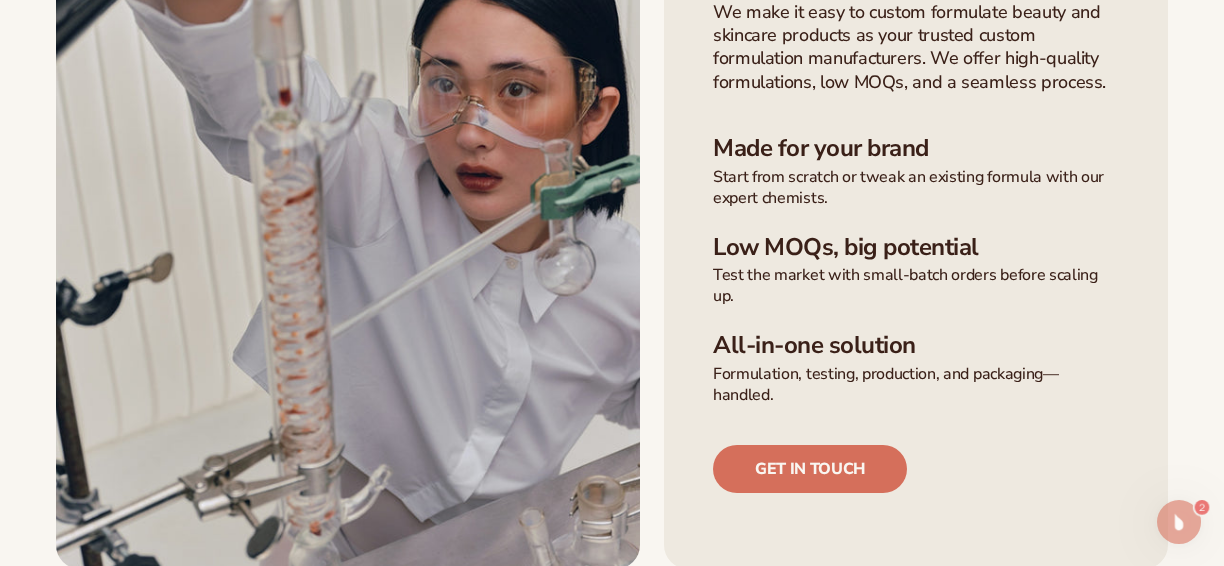 click on "Get in touch" at bounding box center [916, 449] 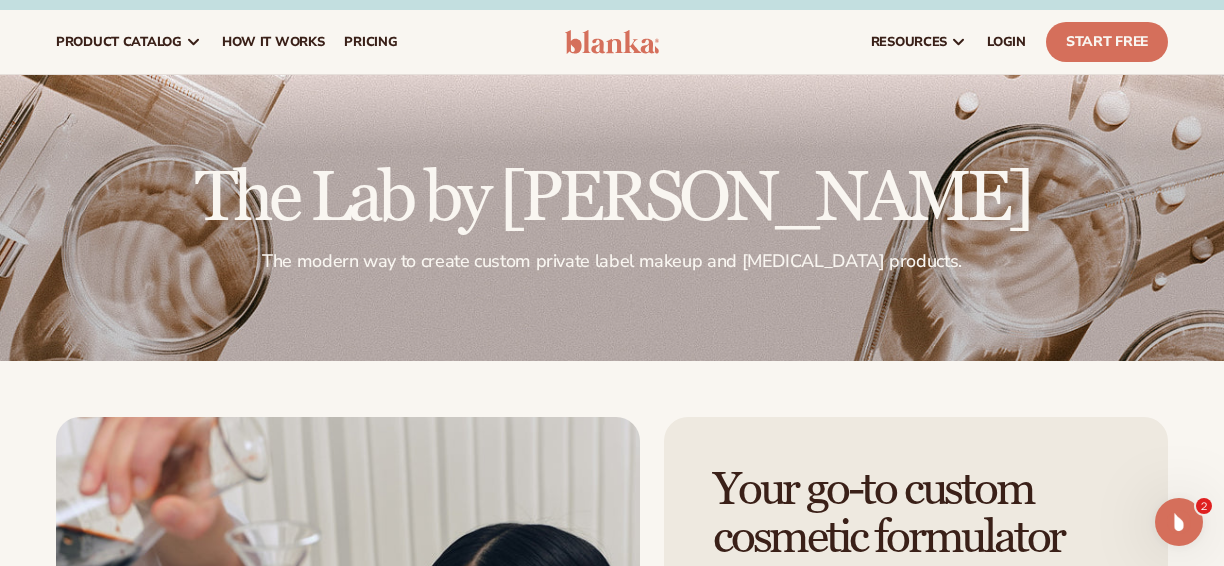 scroll, scrollTop: 0, scrollLeft: 0, axis: both 